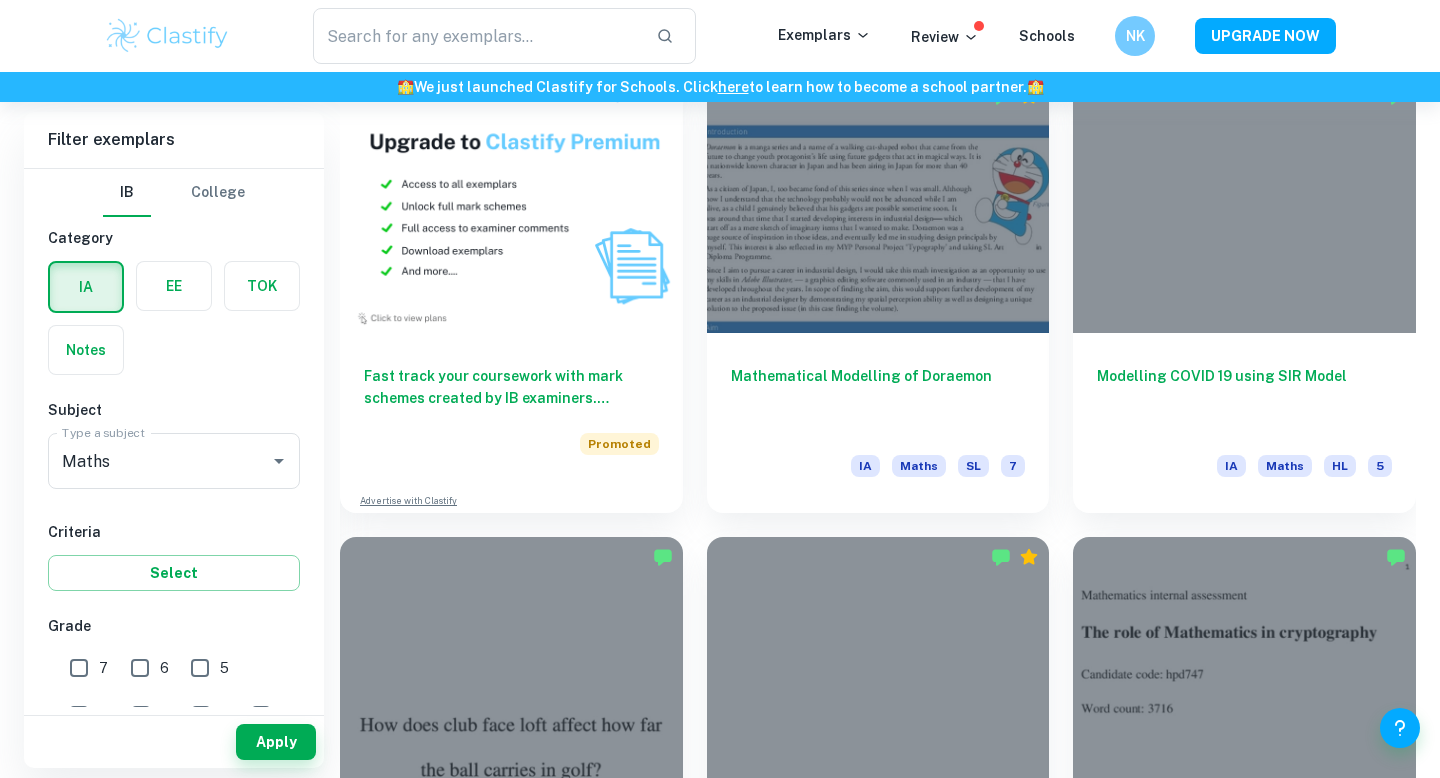 scroll, scrollTop: 1525, scrollLeft: 0, axis: vertical 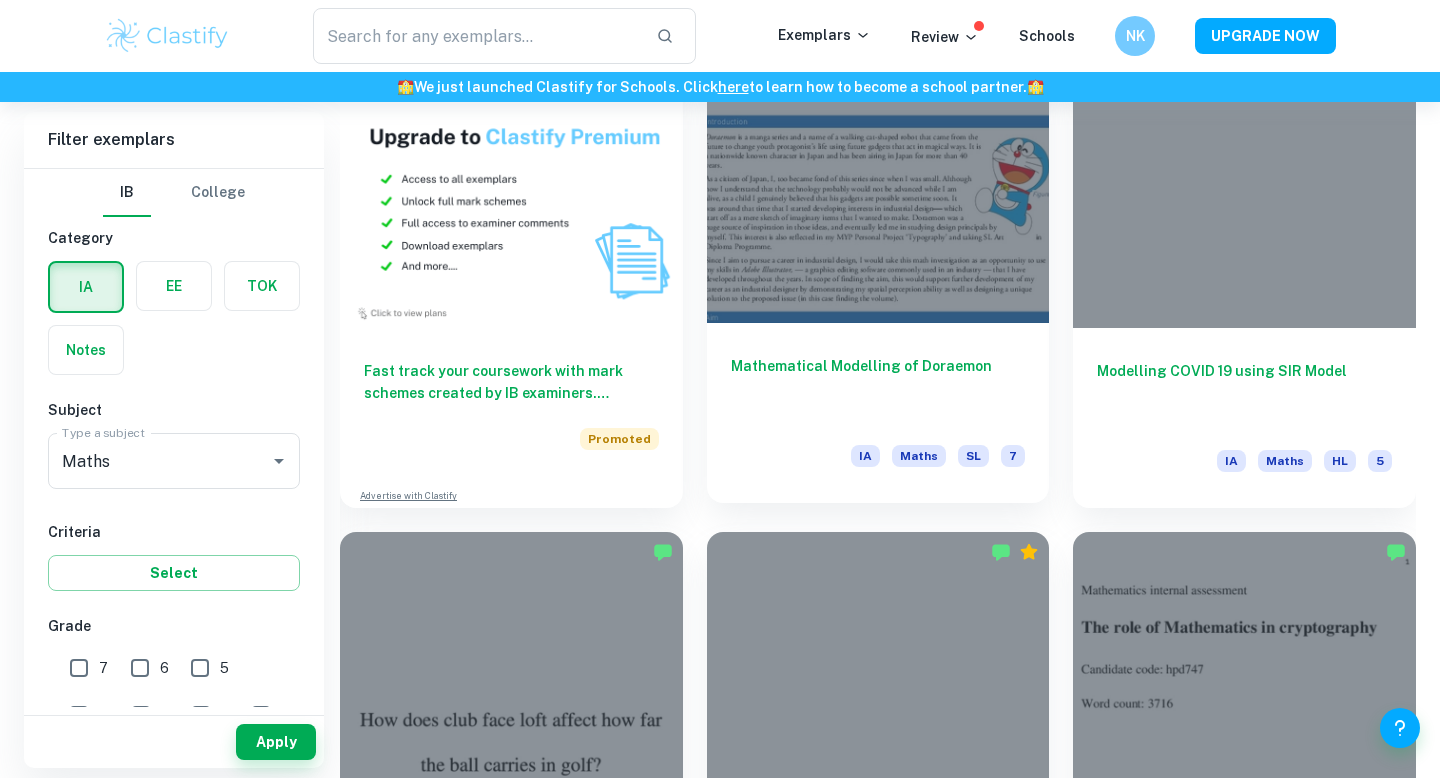 click on "Mathematical Modelling of Doraemon" at bounding box center (878, 388) 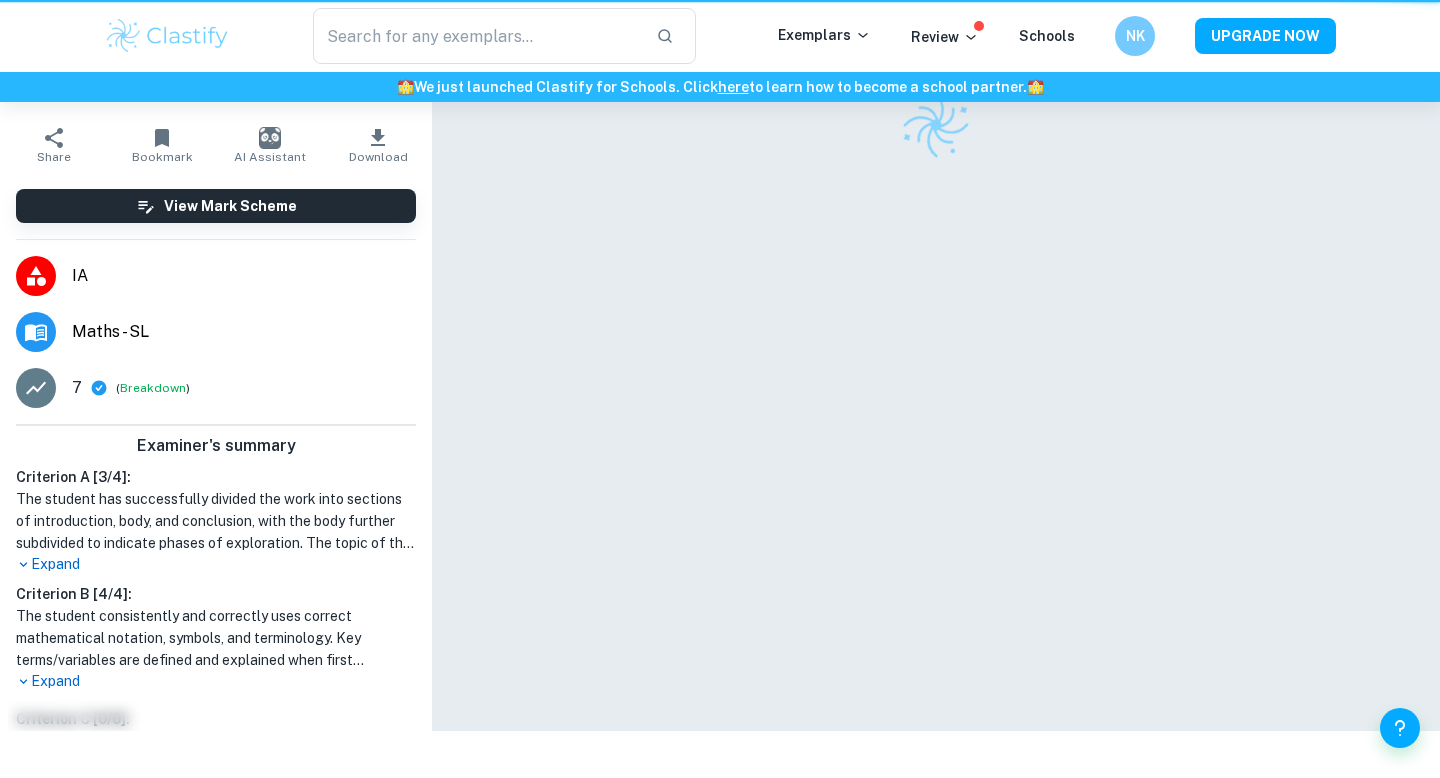 scroll, scrollTop: 0, scrollLeft: 0, axis: both 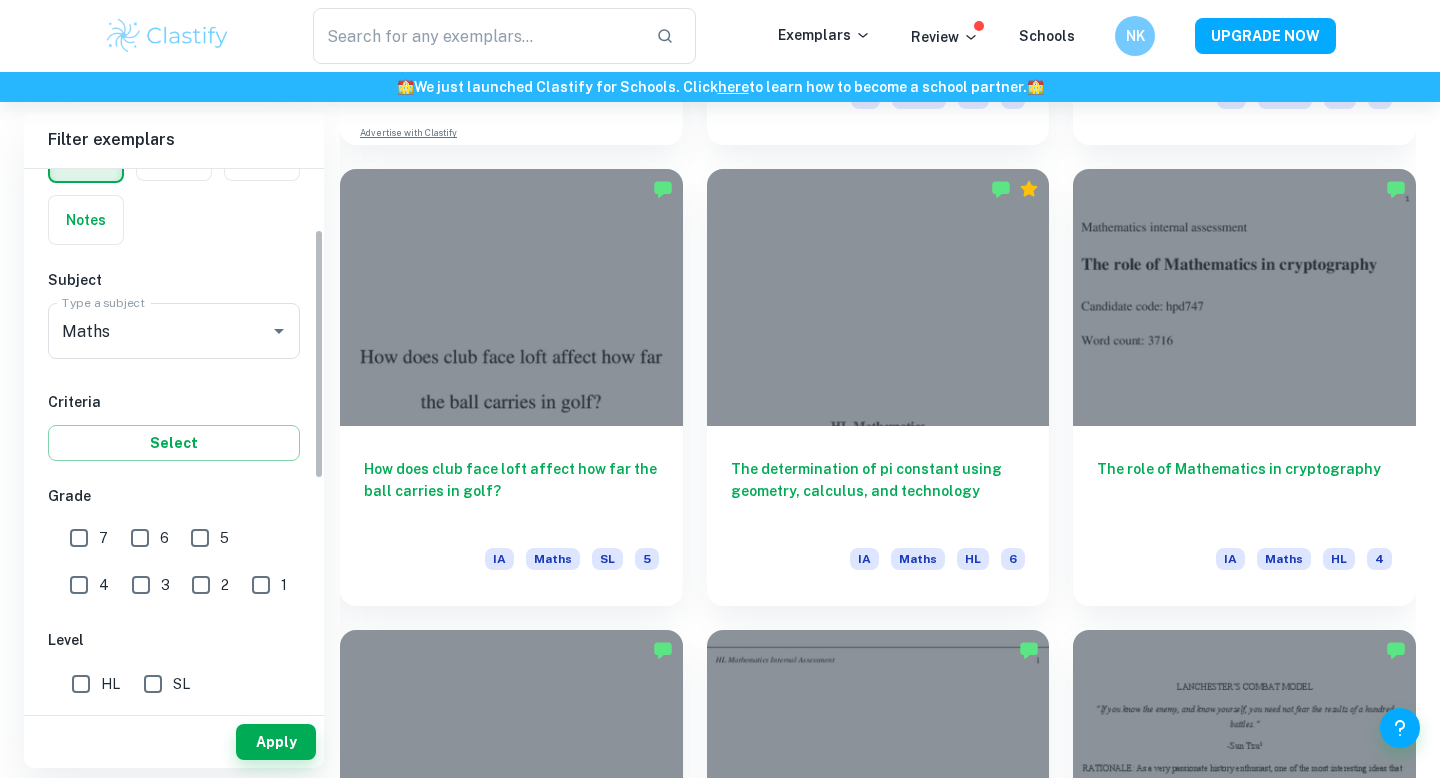 click on "SL" at bounding box center [153, 684] 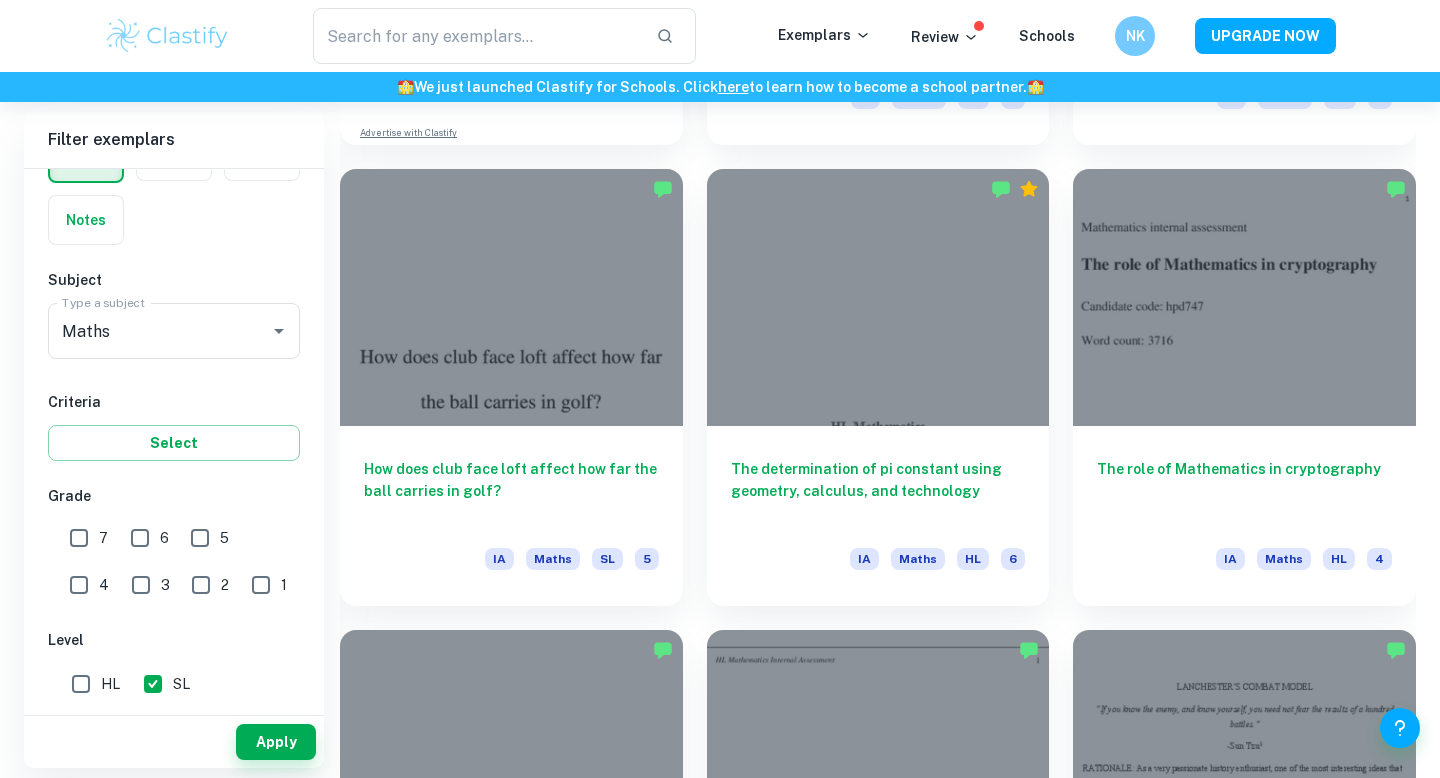 click on "7" at bounding box center (79, 538) 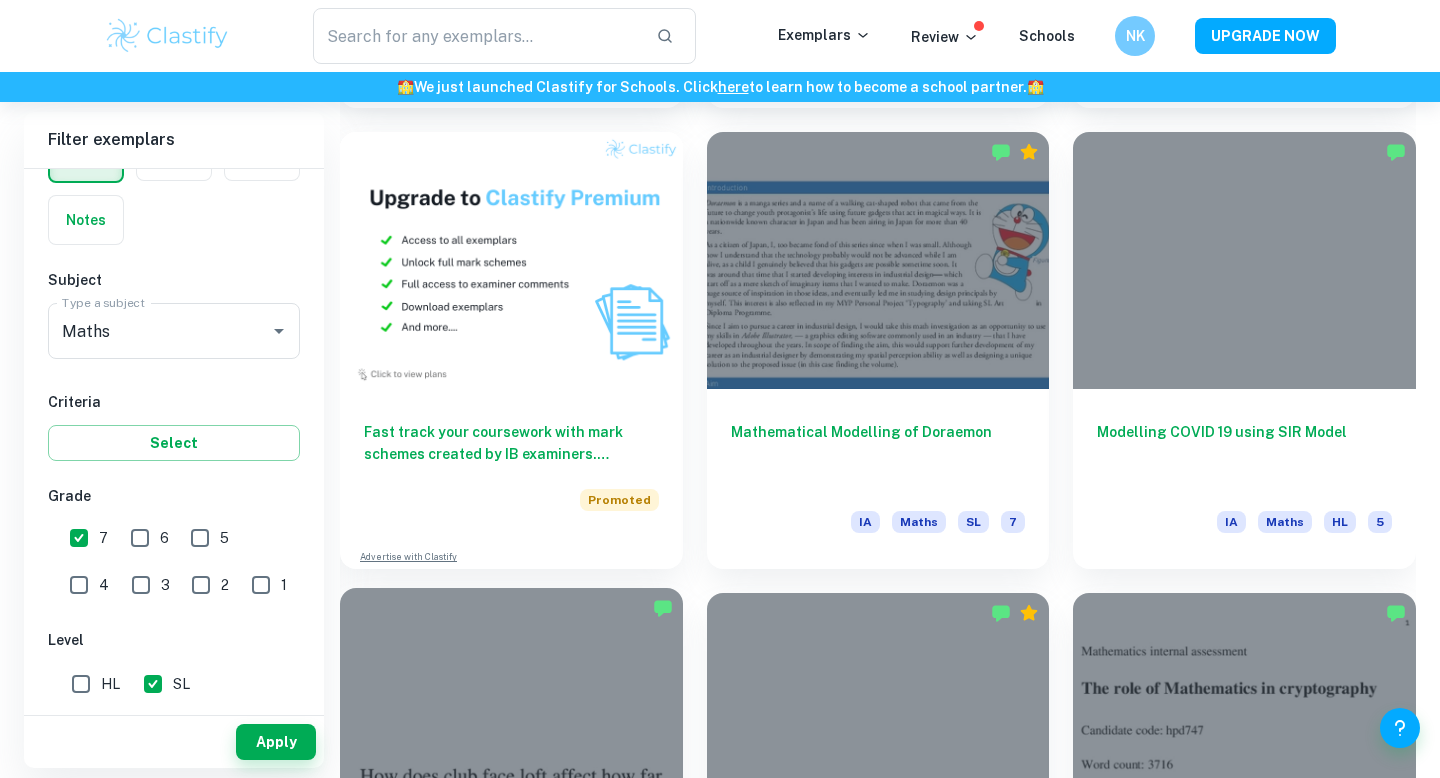scroll, scrollTop: 646, scrollLeft: 0, axis: vertical 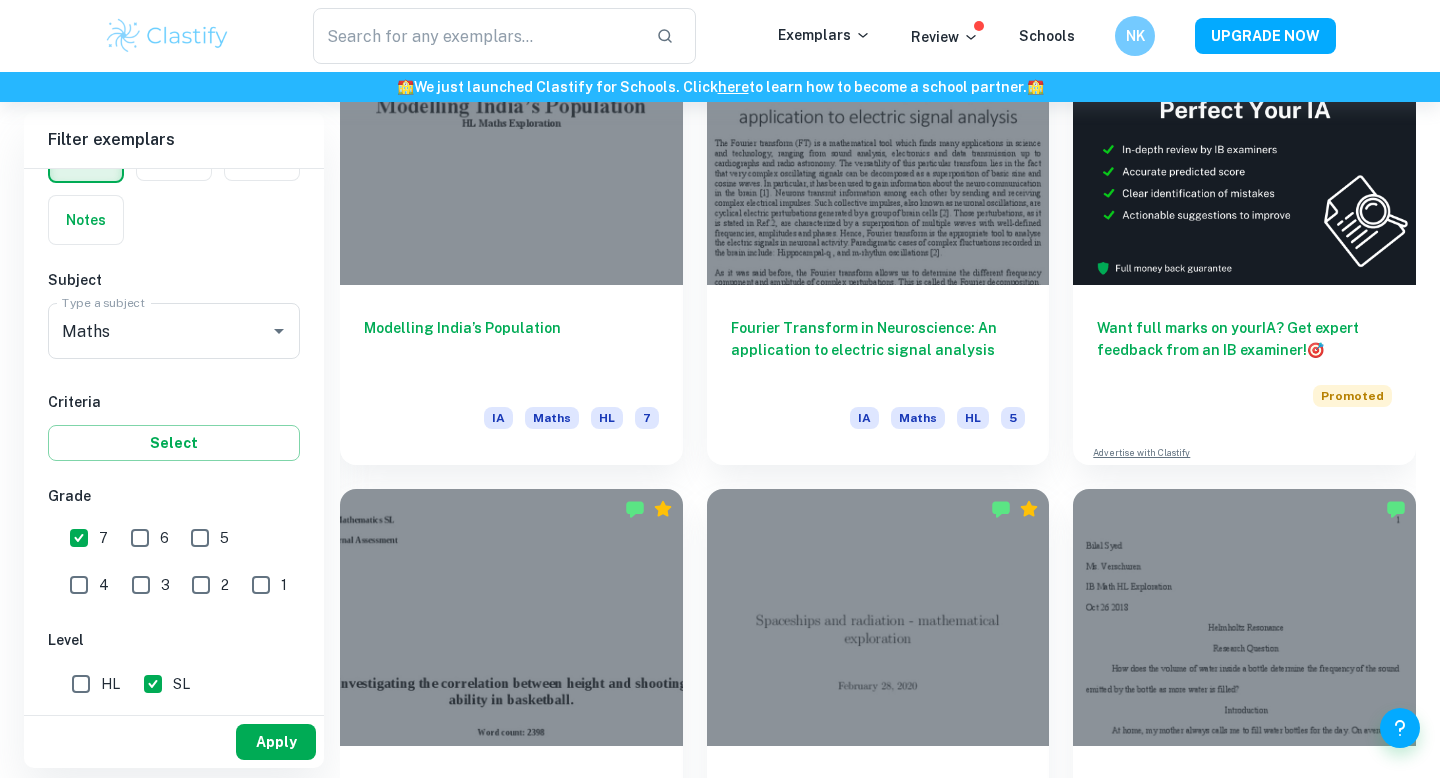 click on "Apply" at bounding box center [276, 742] 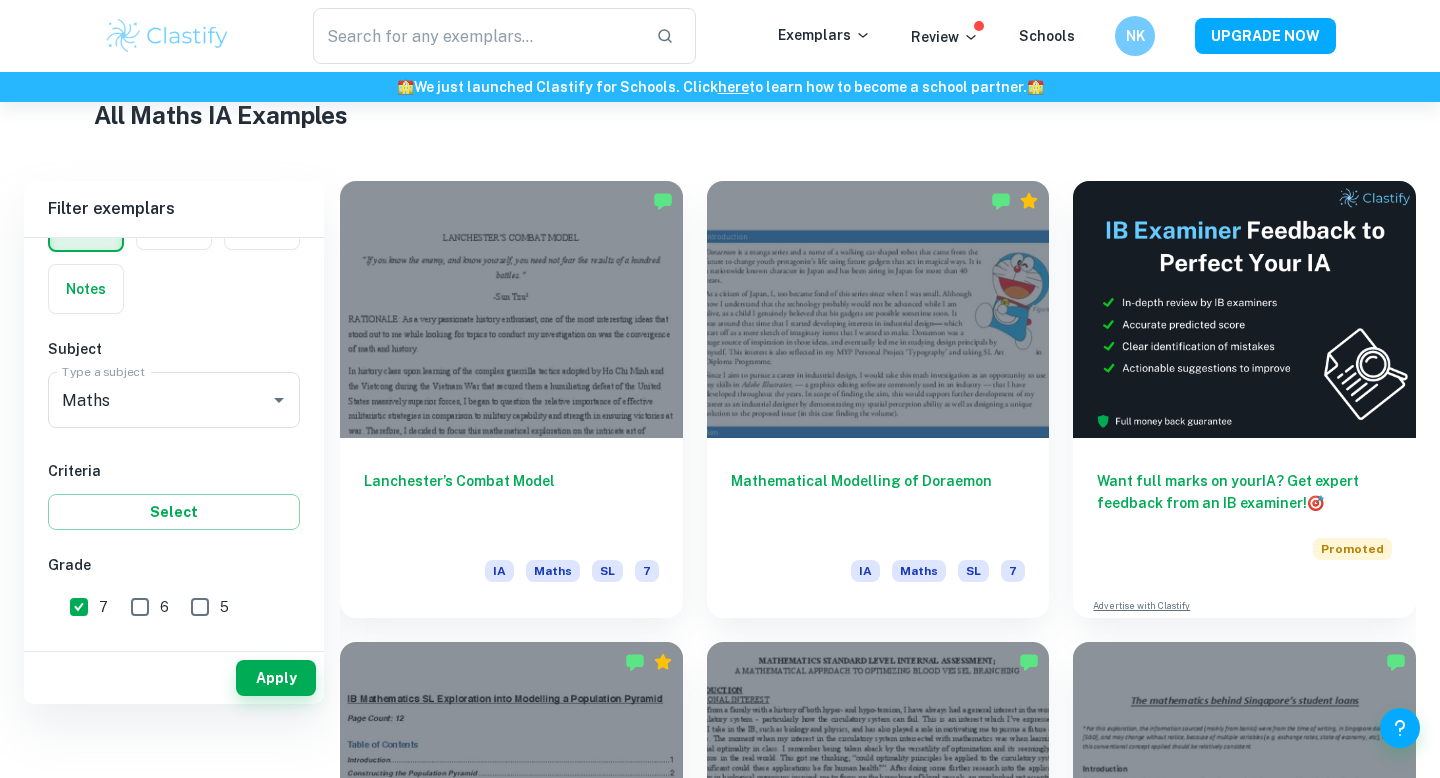 scroll, scrollTop: 505, scrollLeft: 0, axis: vertical 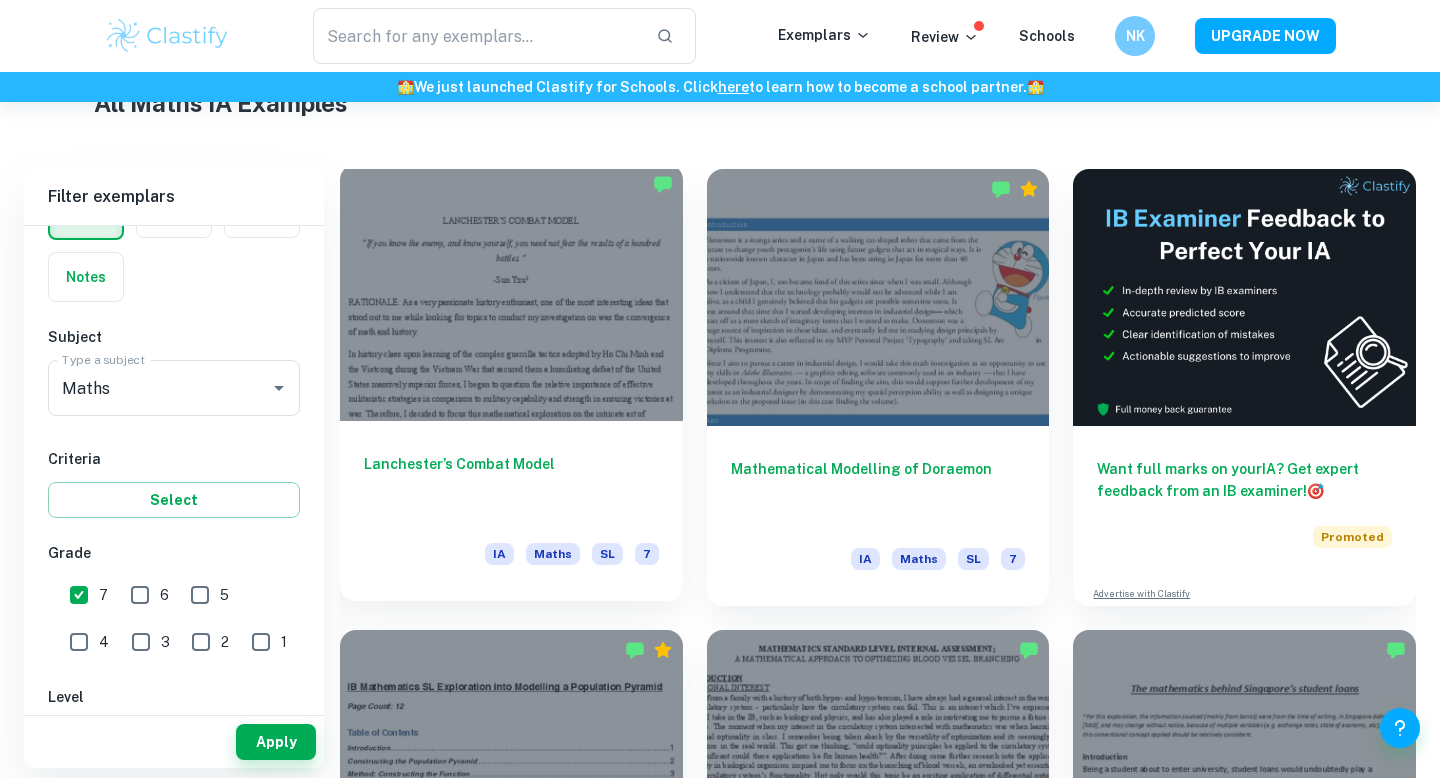 click at bounding box center [511, 292] 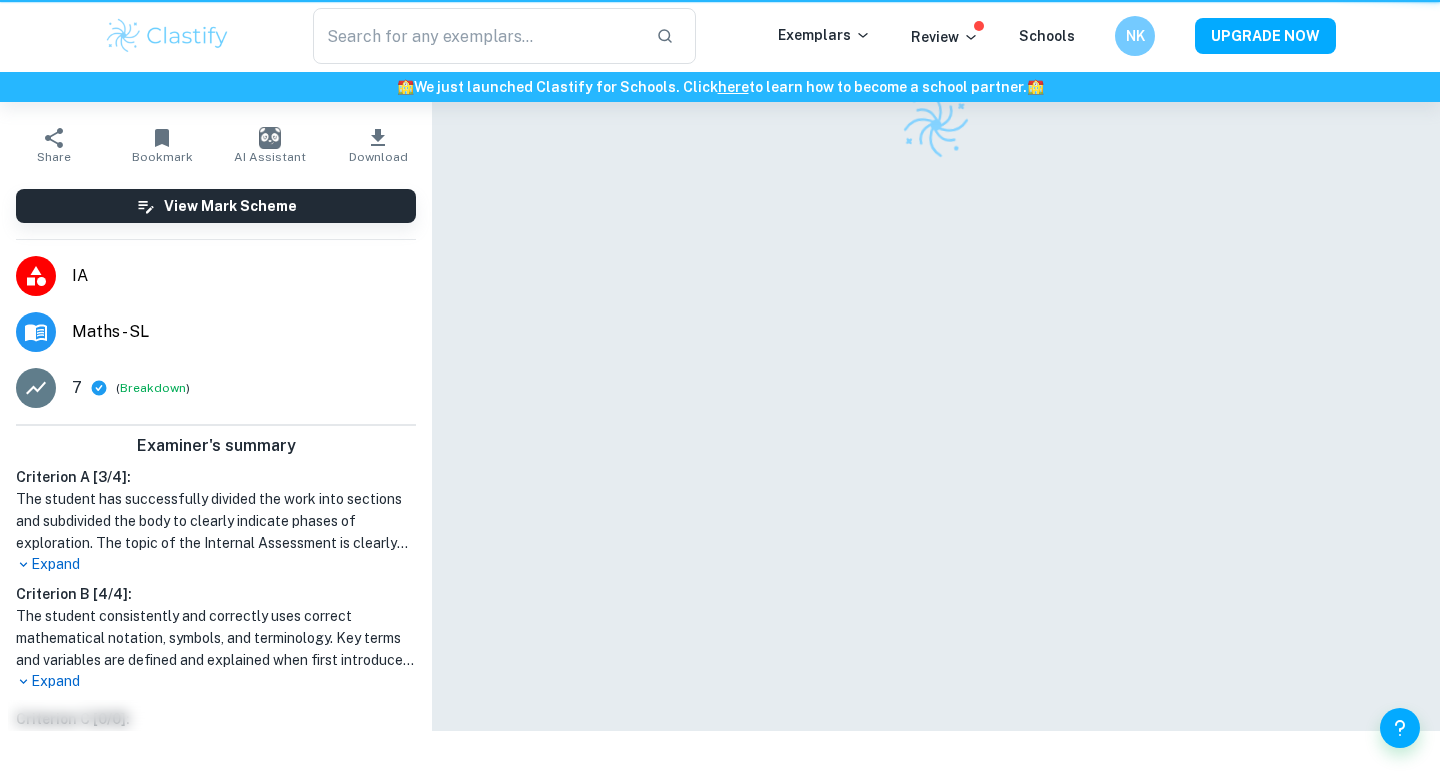 scroll, scrollTop: 0, scrollLeft: 0, axis: both 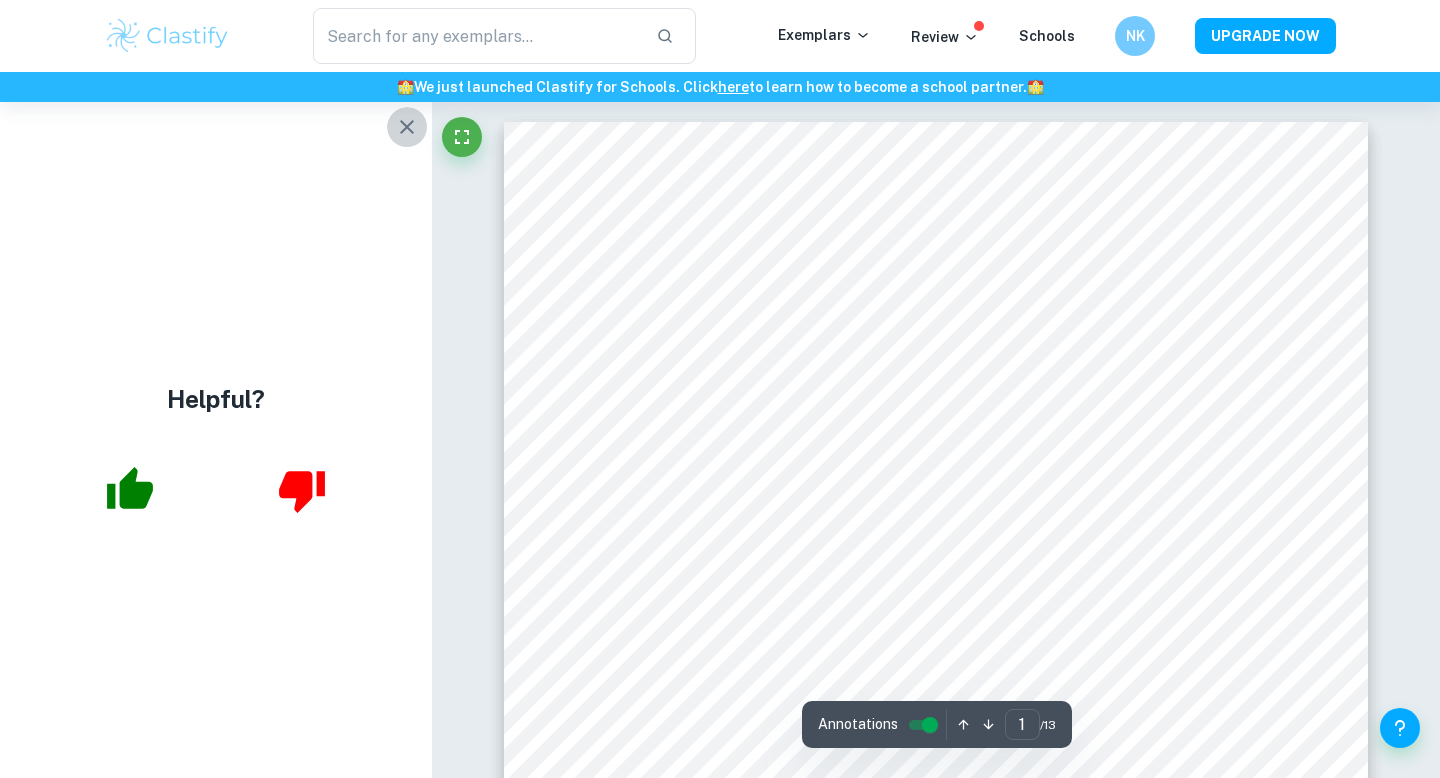 click 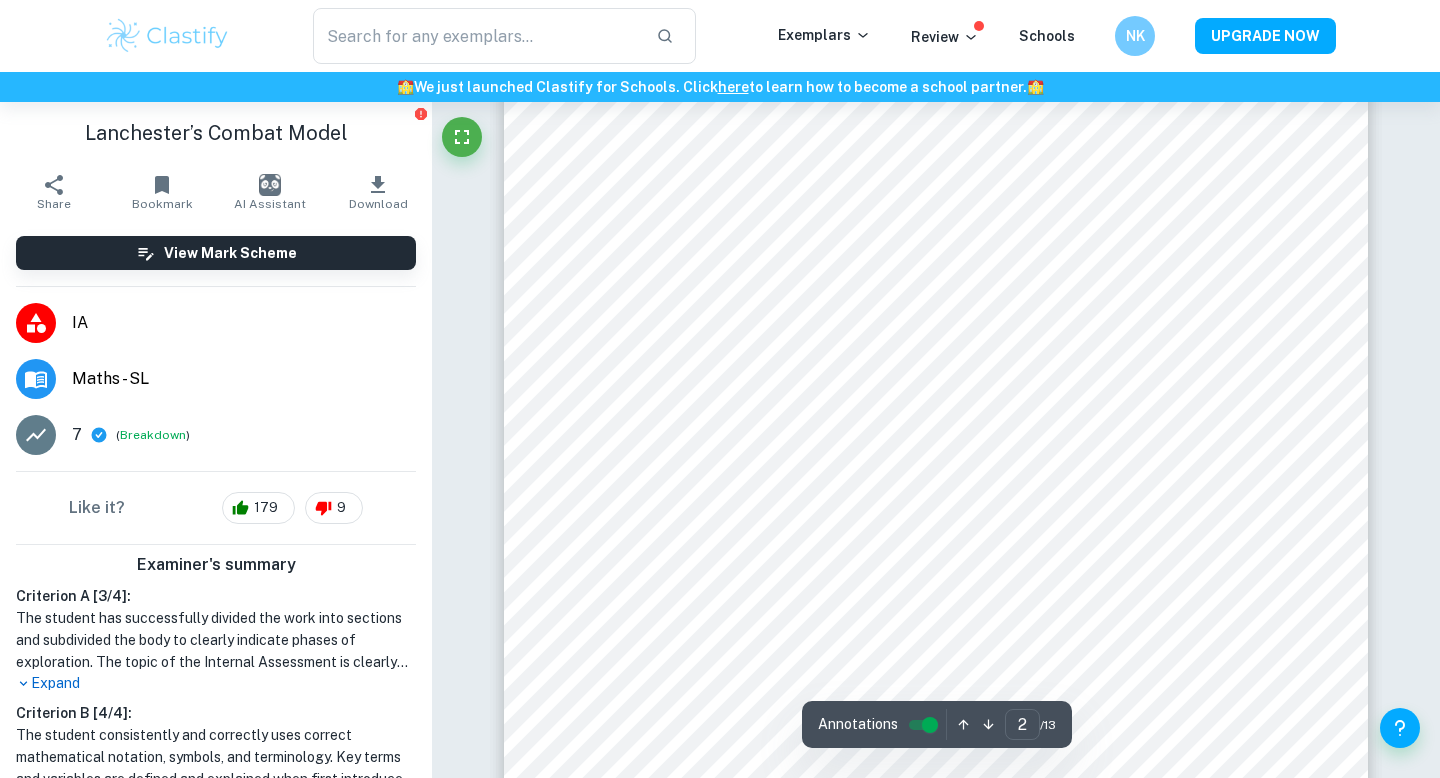 scroll, scrollTop: 1799, scrollLeft: 0, axis: vertical 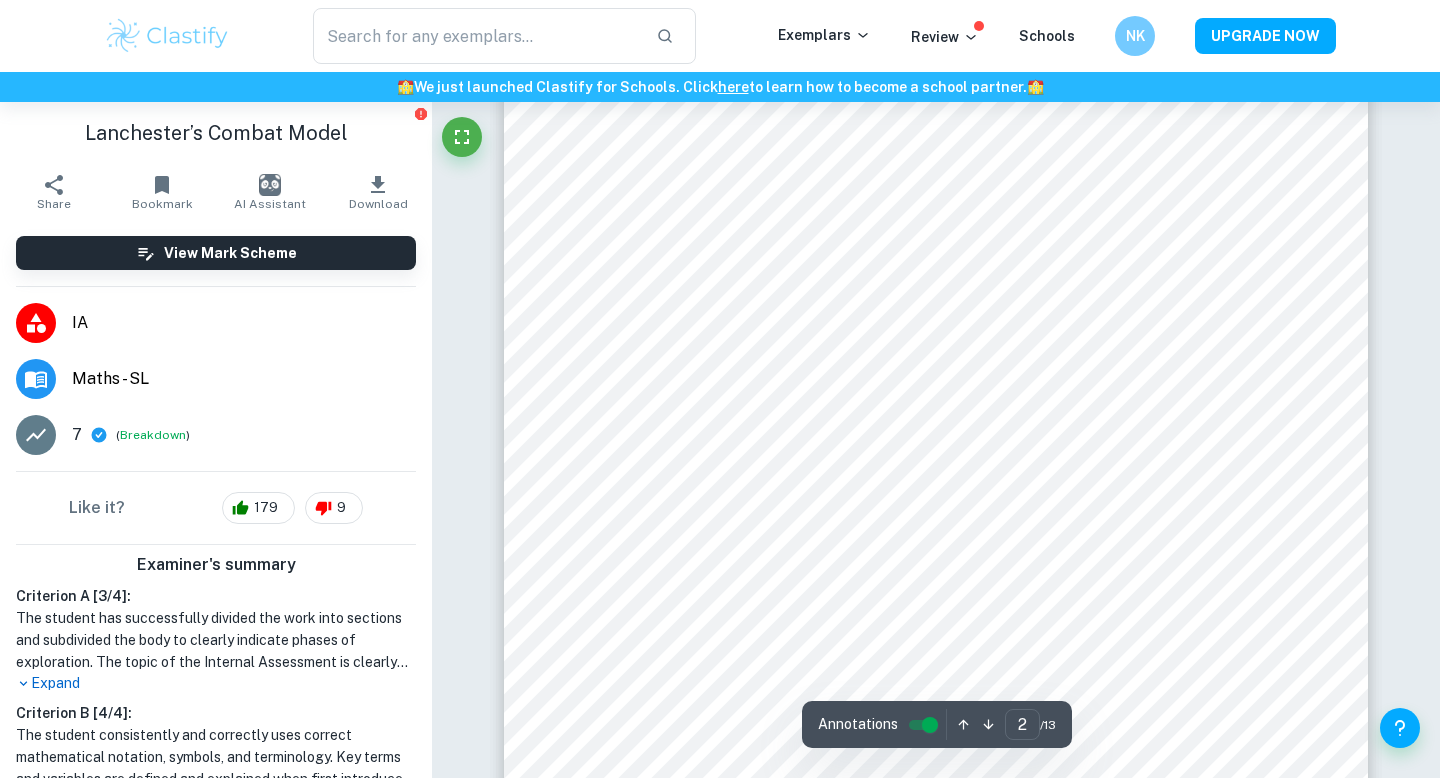 type on "1" 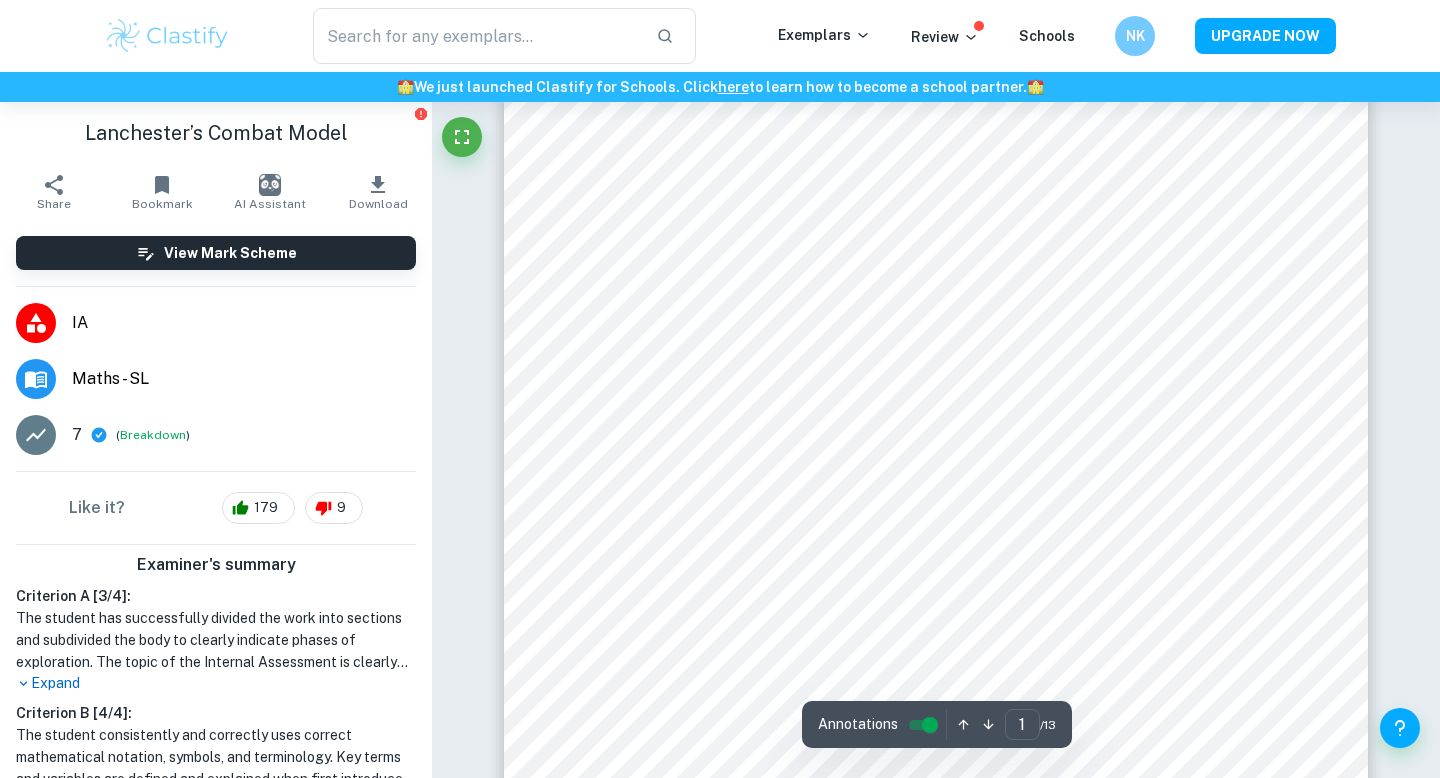 scroll, scrollTop: 0, scrollLeft: 0, axis: both 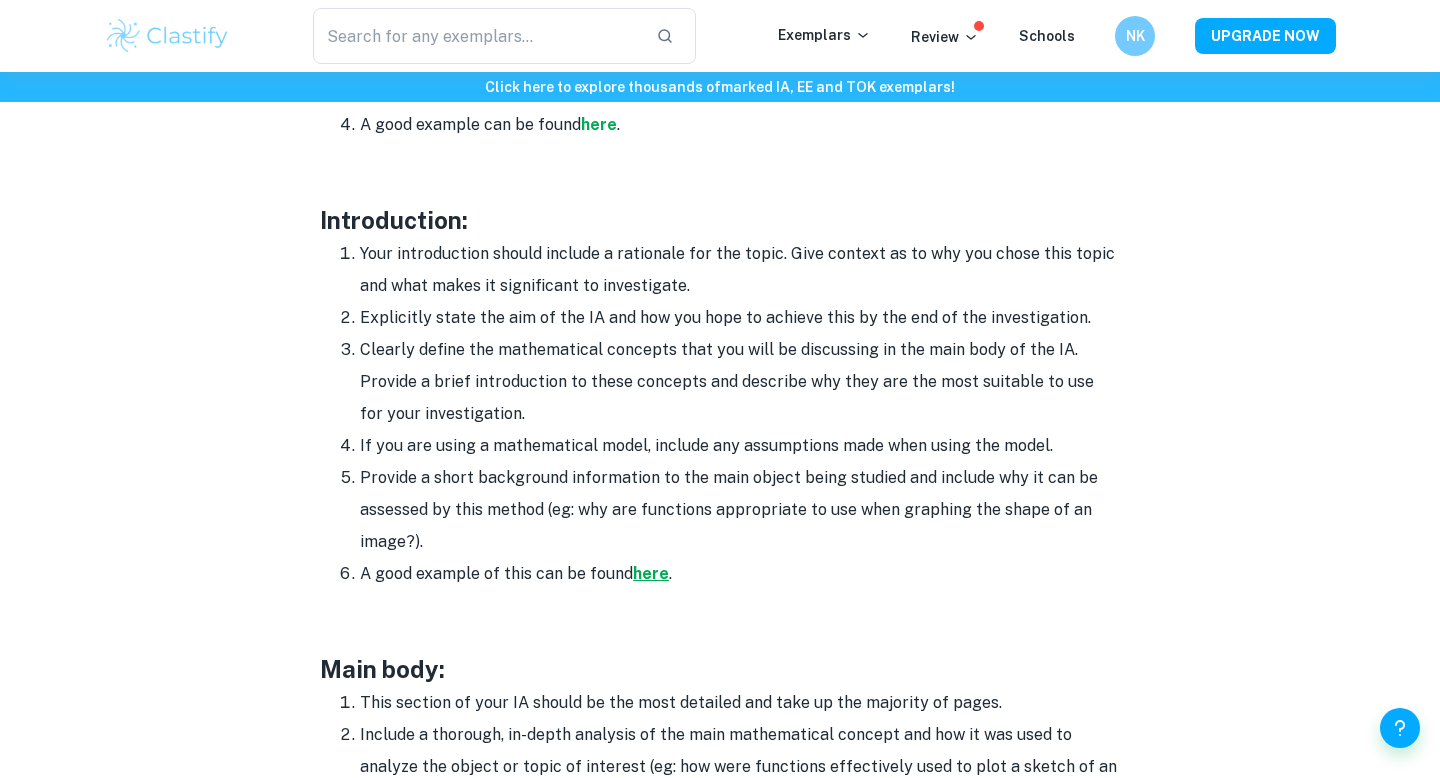 click on "here" at bounding box center [651, 573] 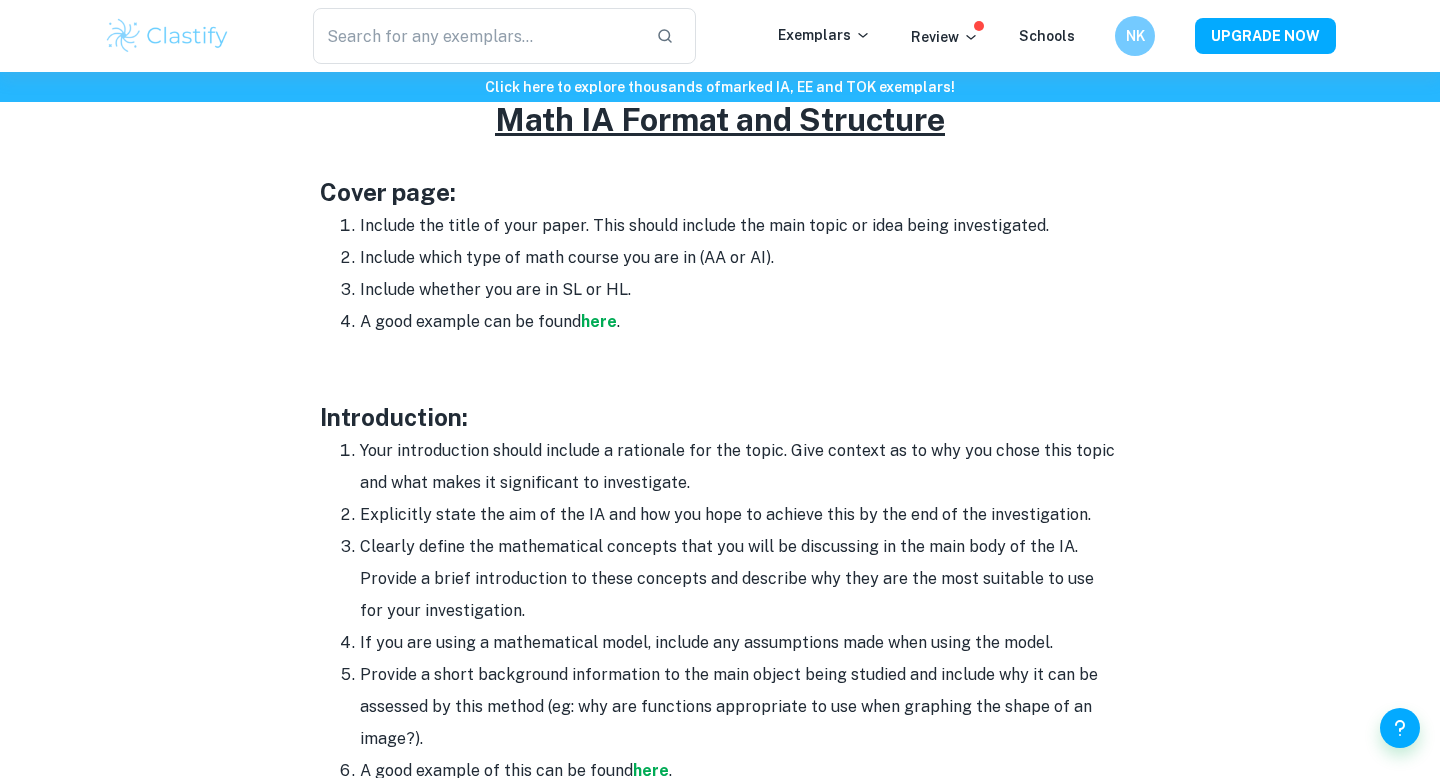 scroll, scrollTop: 1023, scrollLeft: 0, axis: vertical 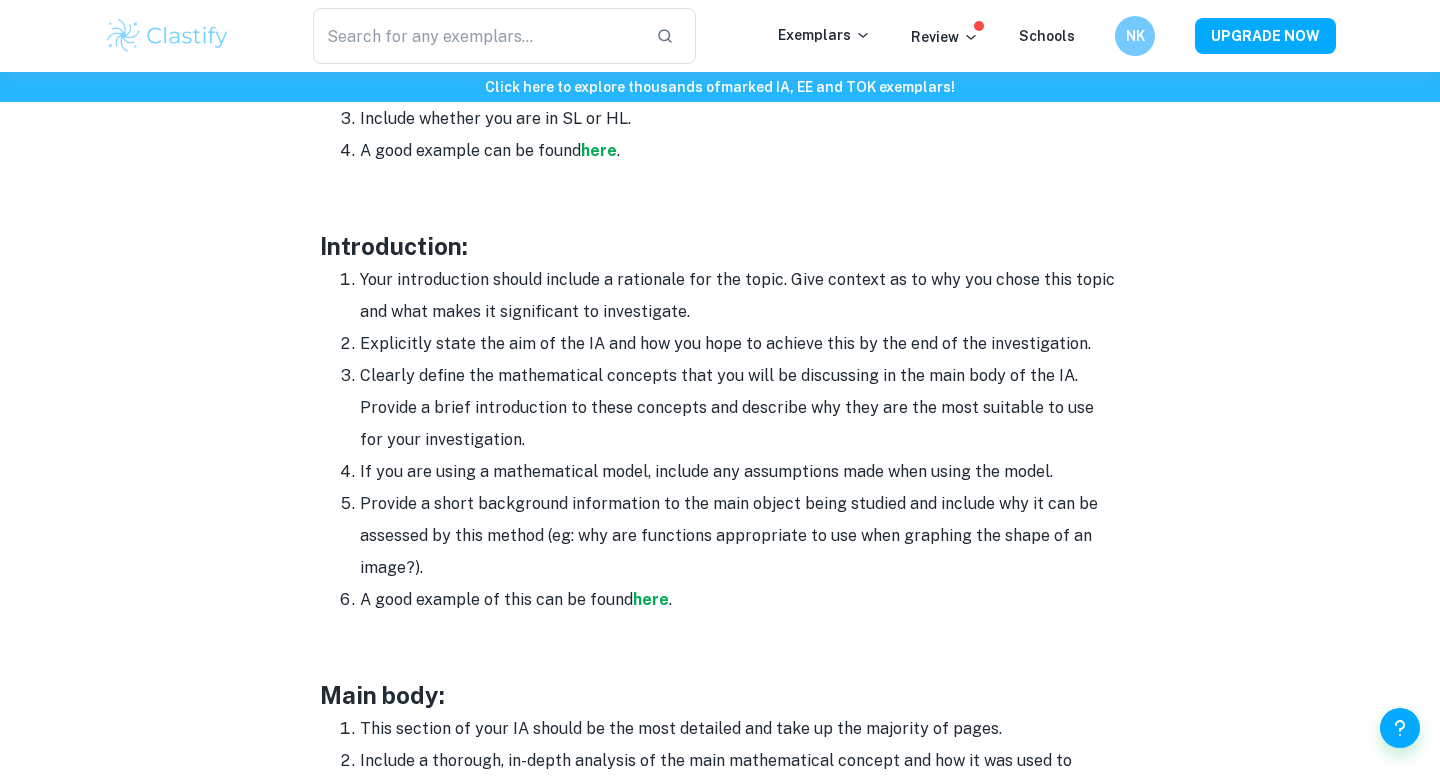 click on "Your introduction should include a rationale for the topic. Give context as to why you chose this topic and what makes it significant to investigate." at bounding box center [740, 296] 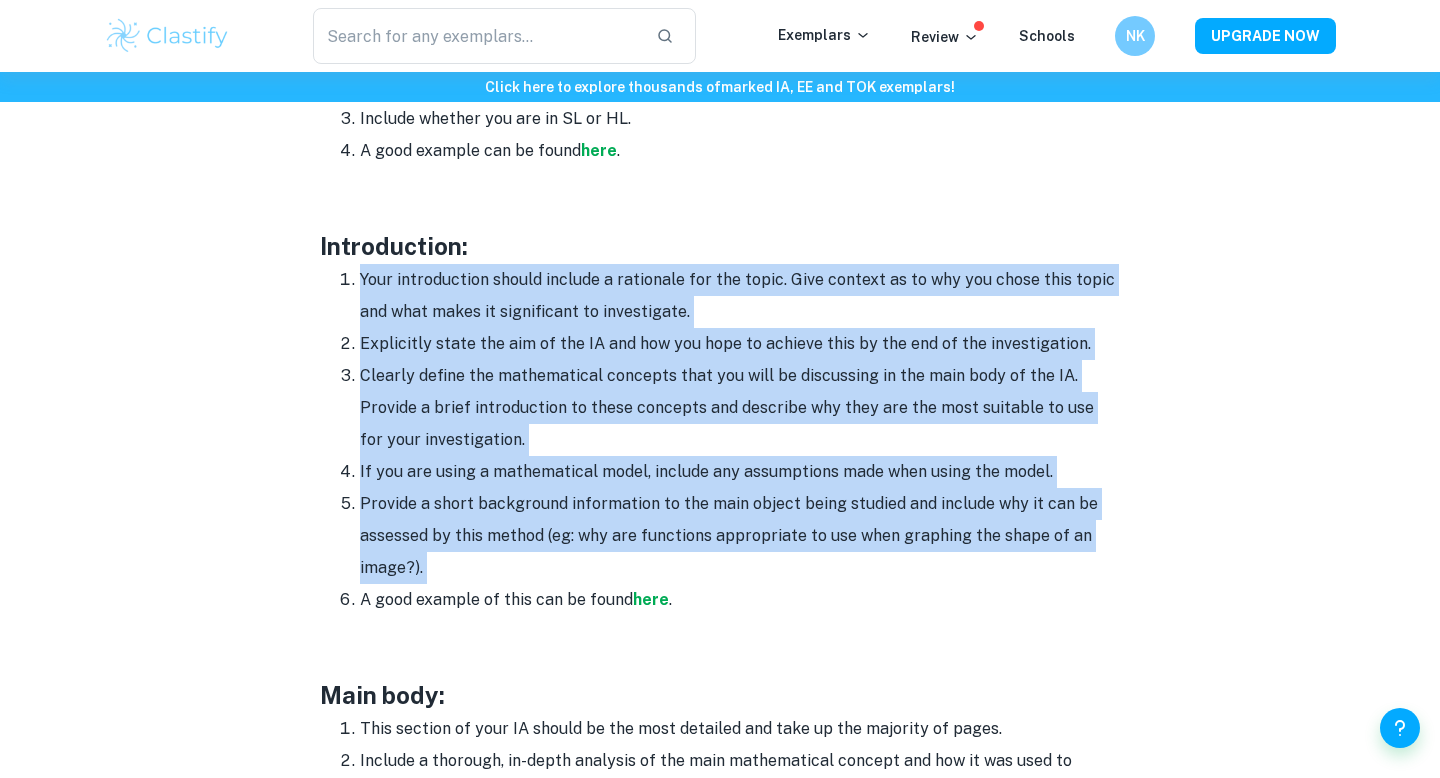 drag, startPoint x: 362, startPoint y: 280, endPoint x: 603, endPoint y: 562, distance: 370.95148 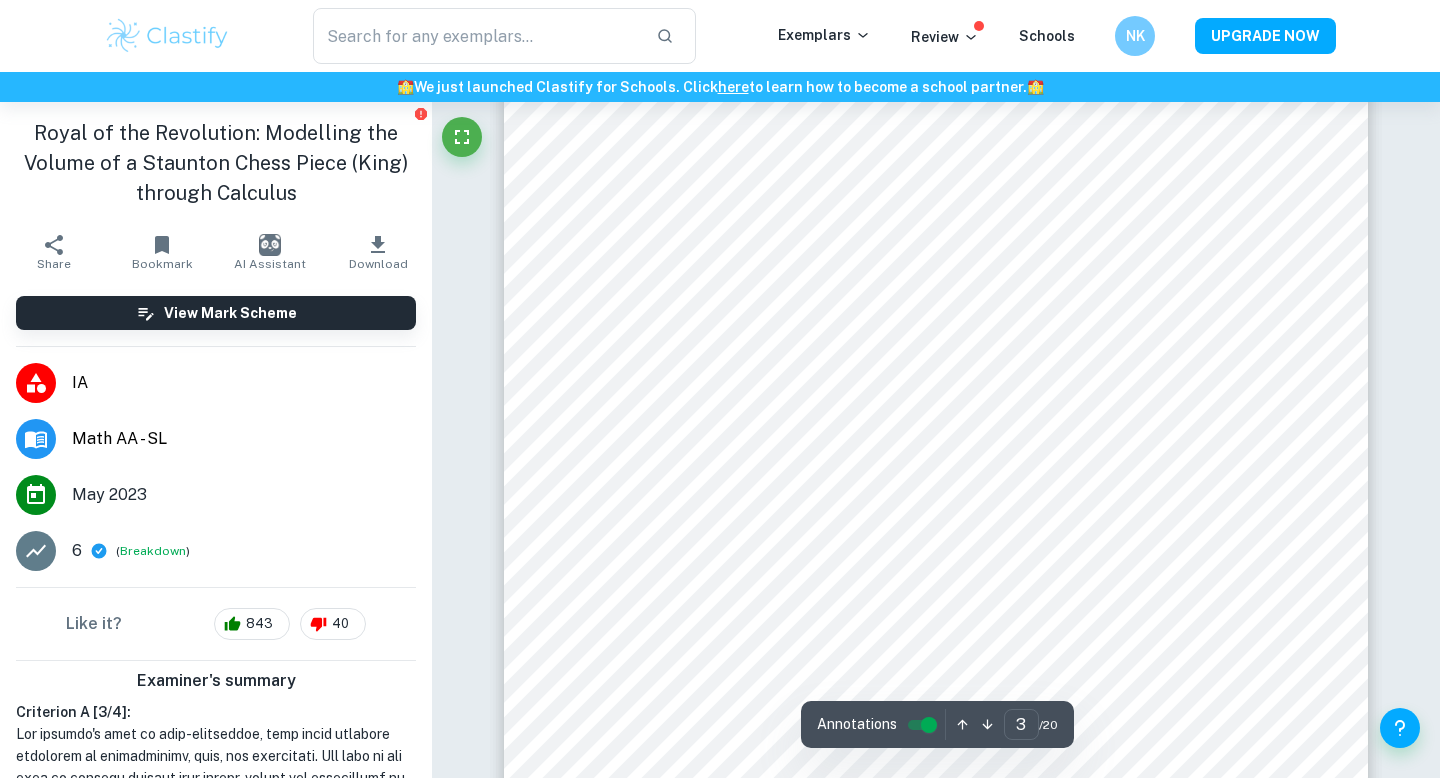 scroll, scrollTop: 2603, scrollLeft: 0, axis: vertical 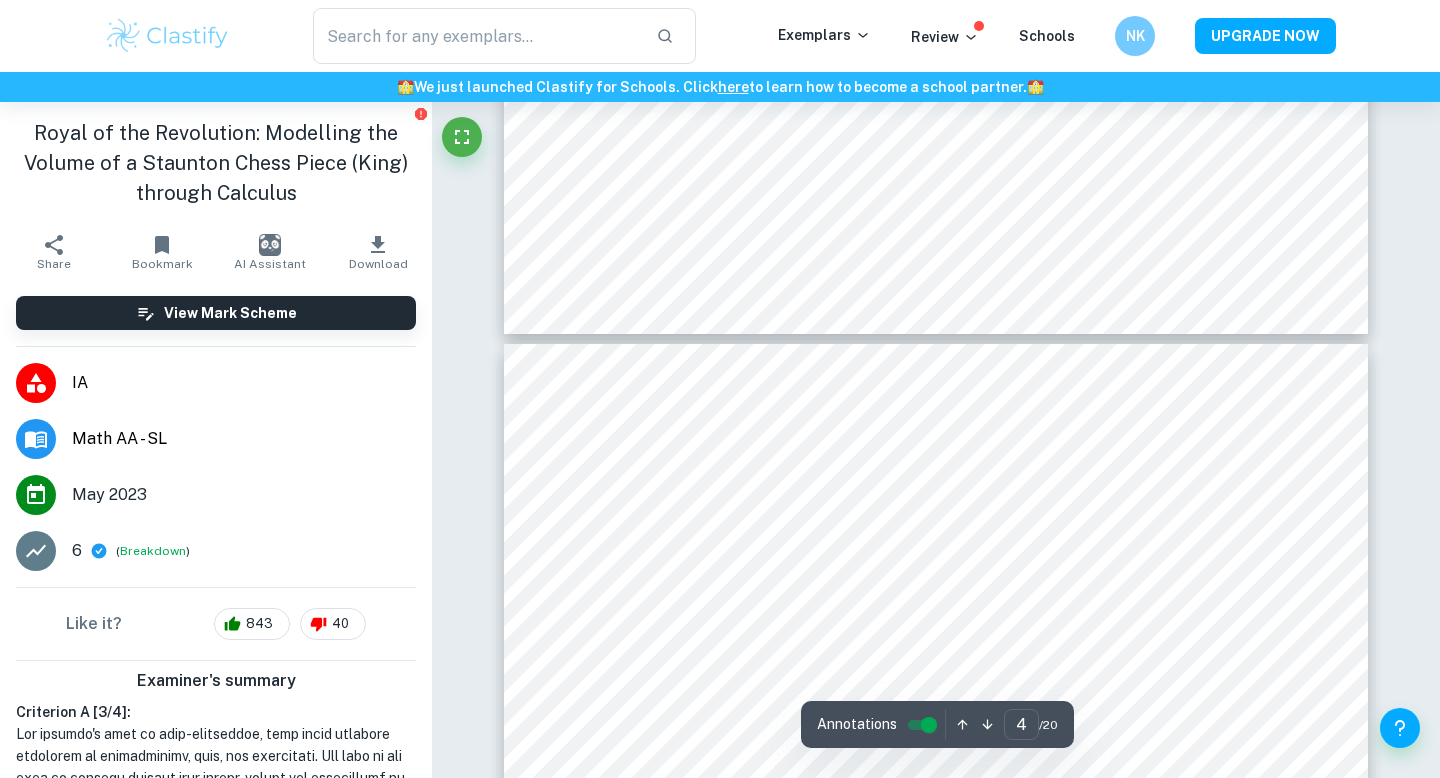 type on "3" 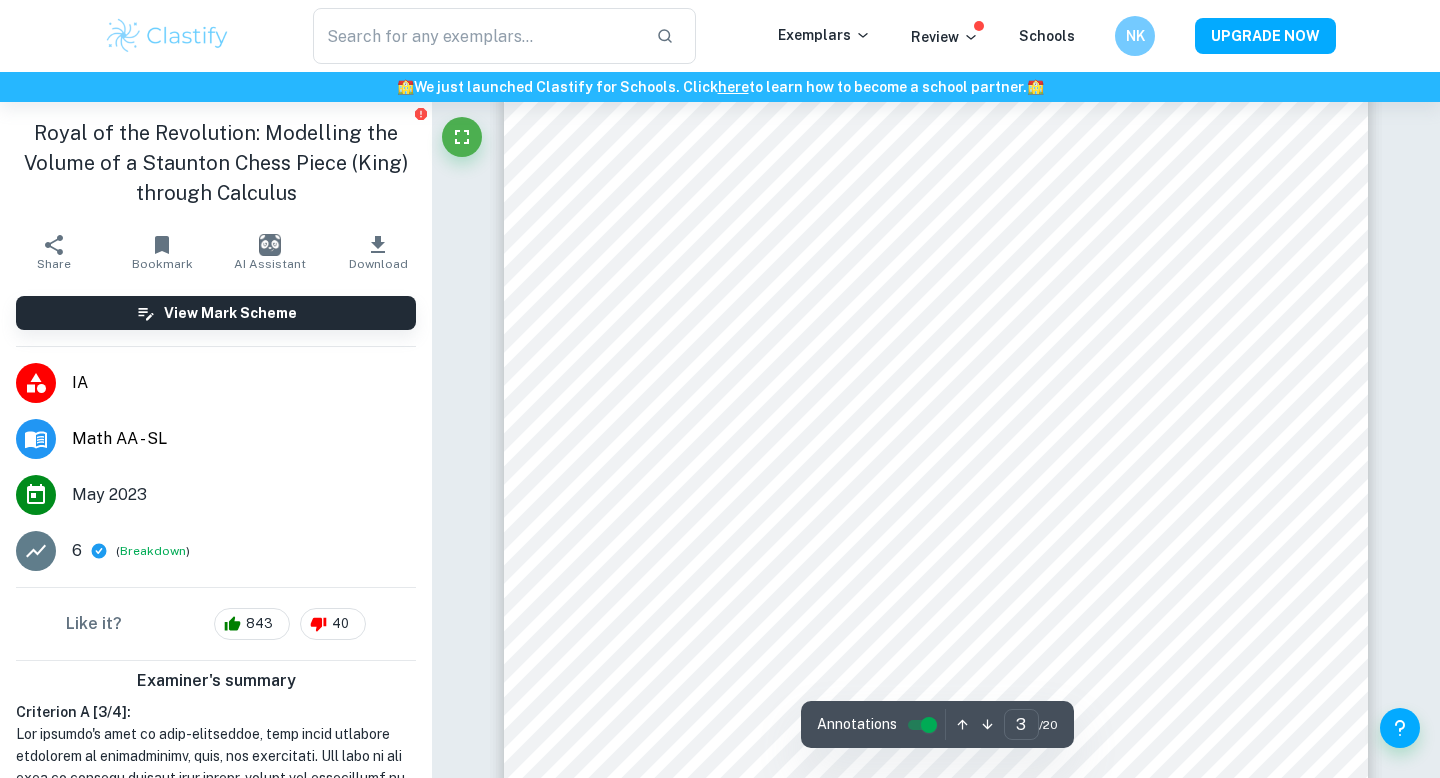 scroll, scrollTop: 2765, scrollLeft: 0, axis: vertical 